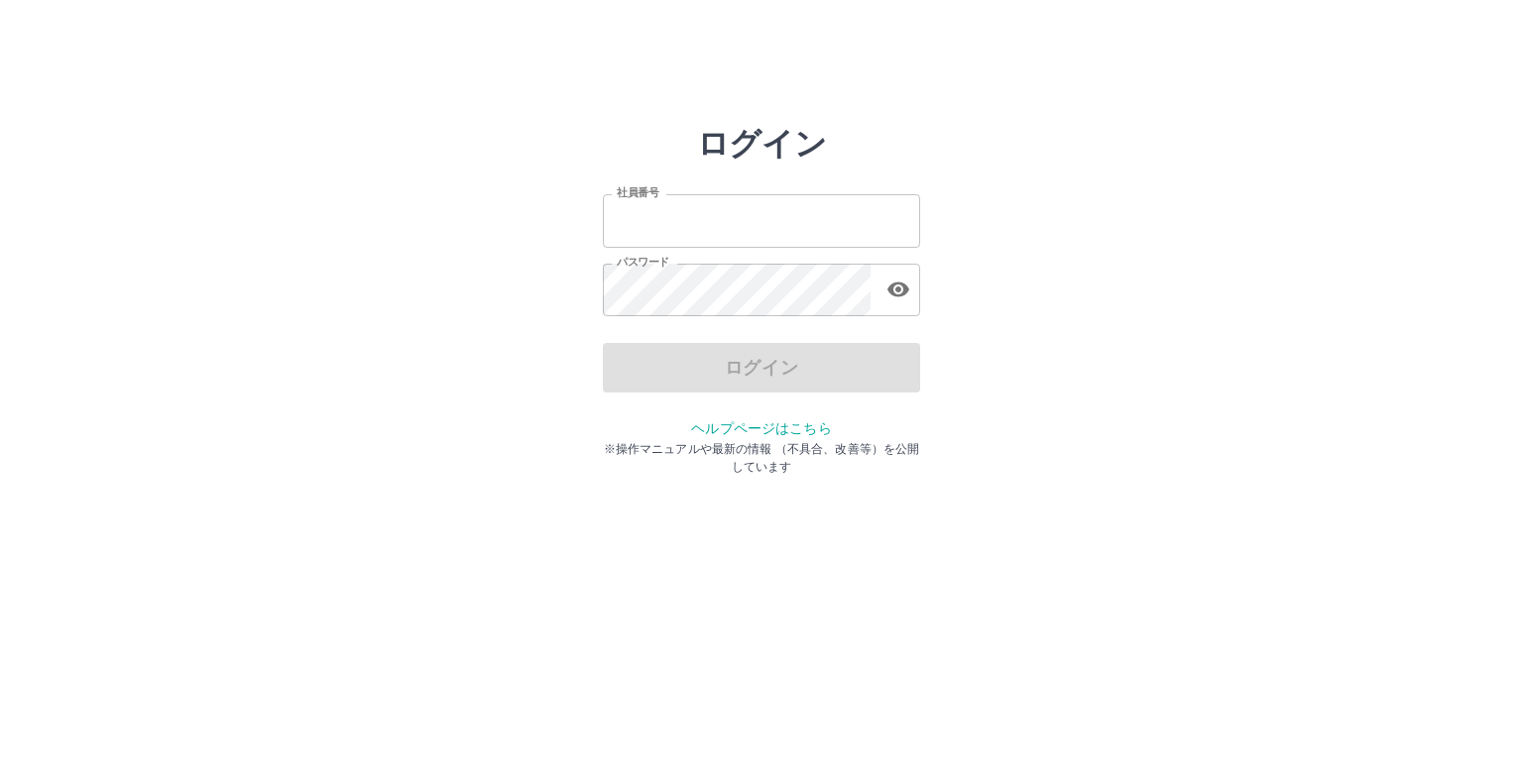scroll, scrollTop: 0, scrollLeft: 0, axis: both 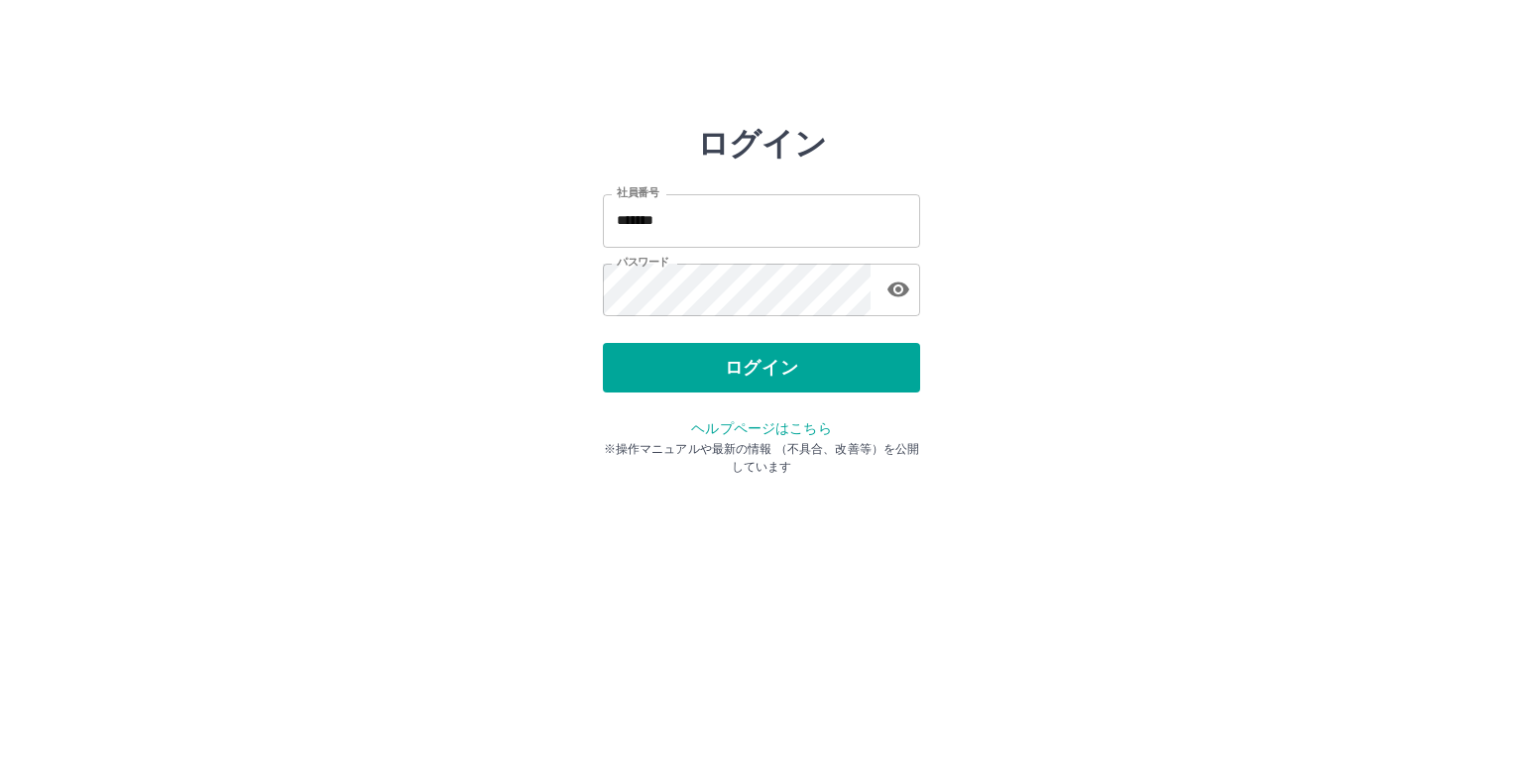click on "ログイン" at bounding box center [762, 368] 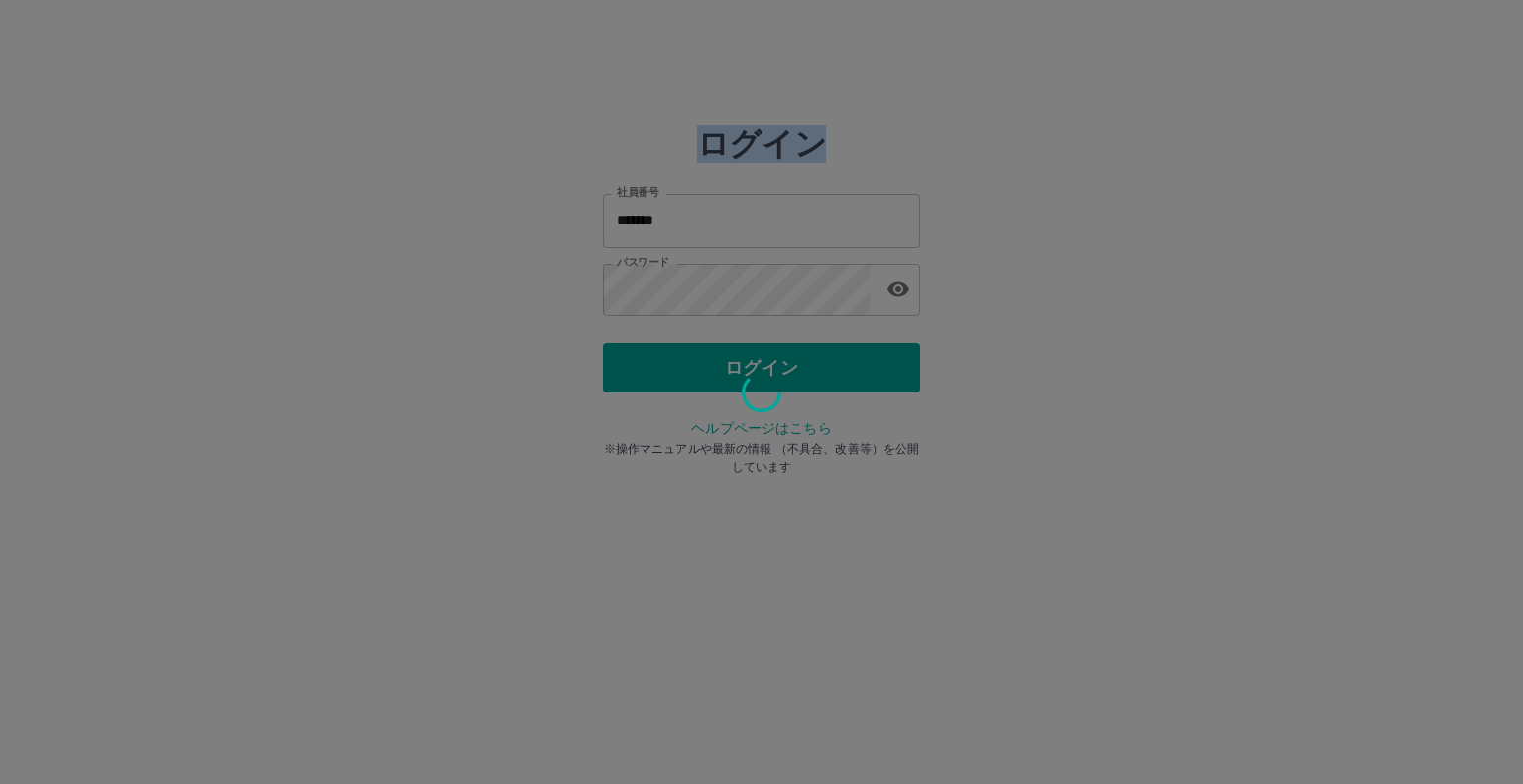 click at bounding box center (762, 392) 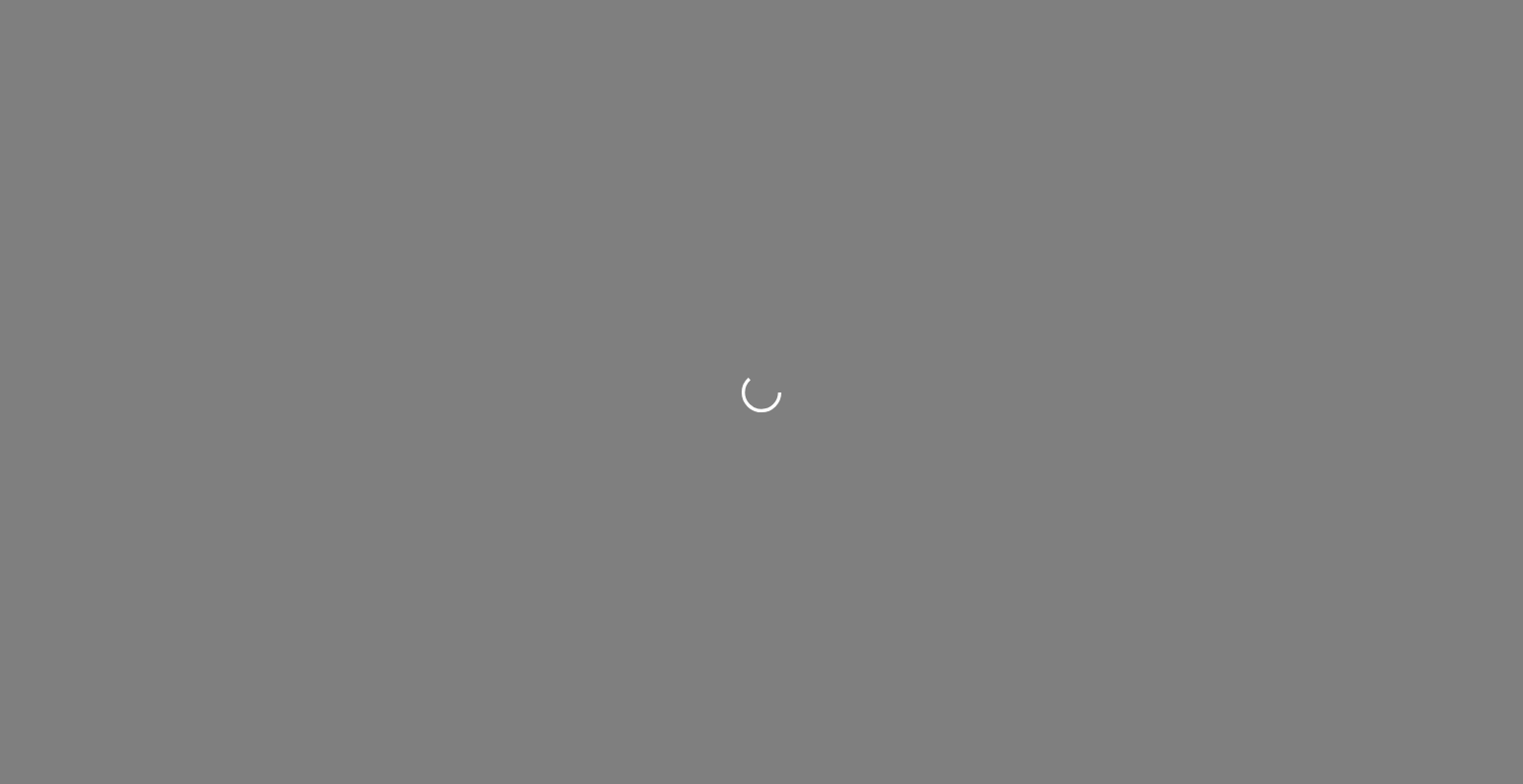 scroll, scrollTop: 0, scrollLeft: 0, axis: both 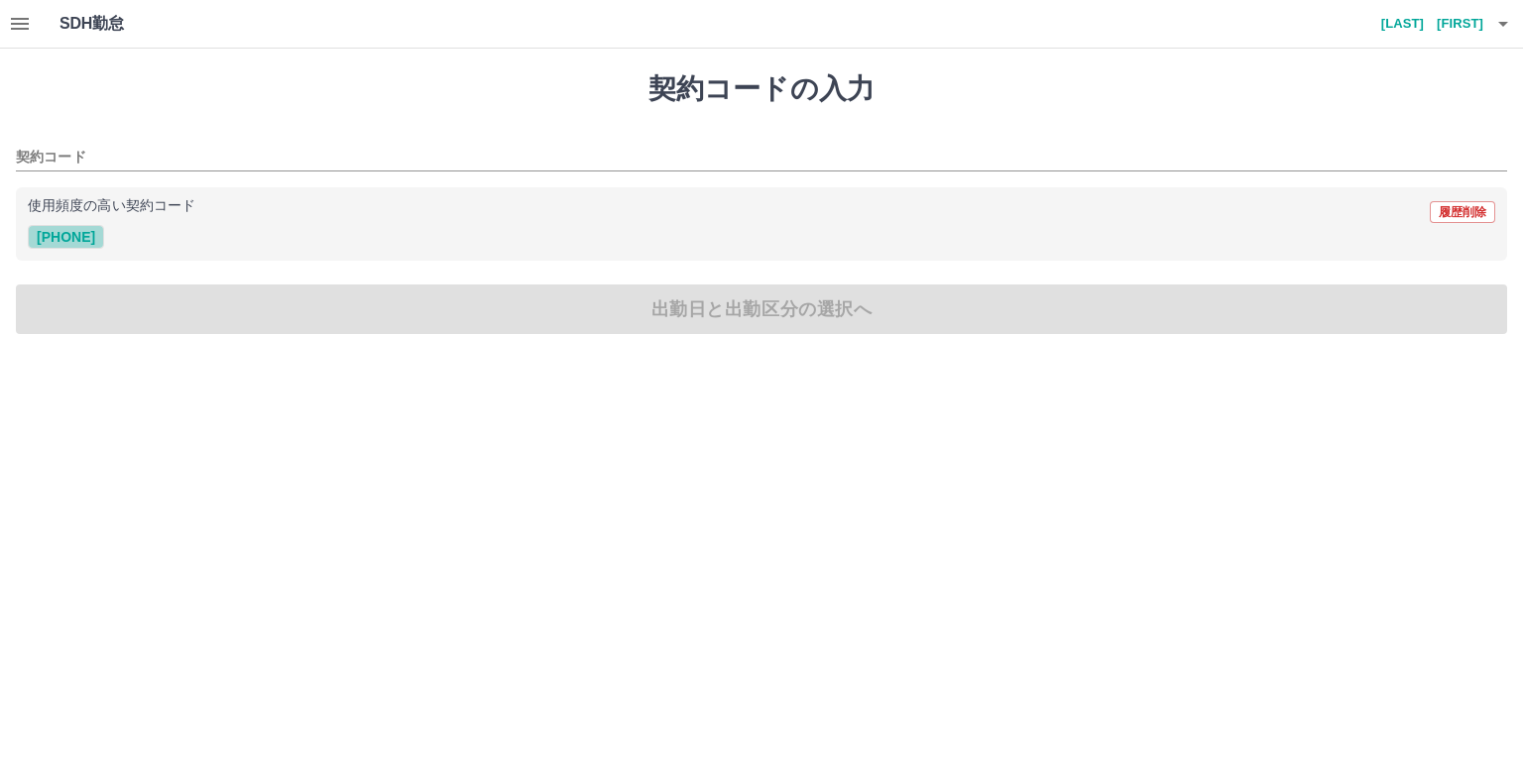 click on "[PHONE]" at bounding box center [65, 237] 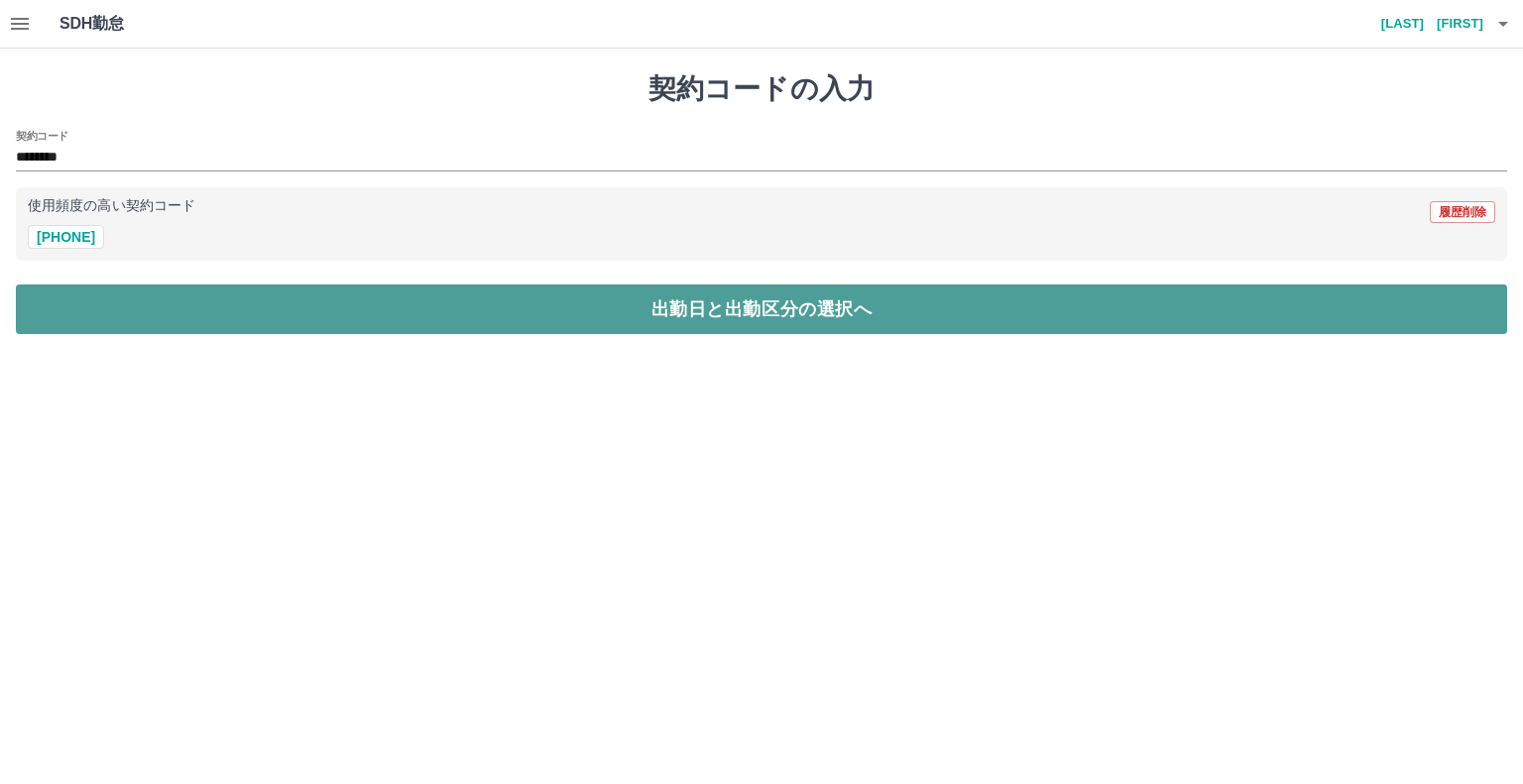 click on "出勤日と出勤区分の選択へ" at bounding box center (762, 309) 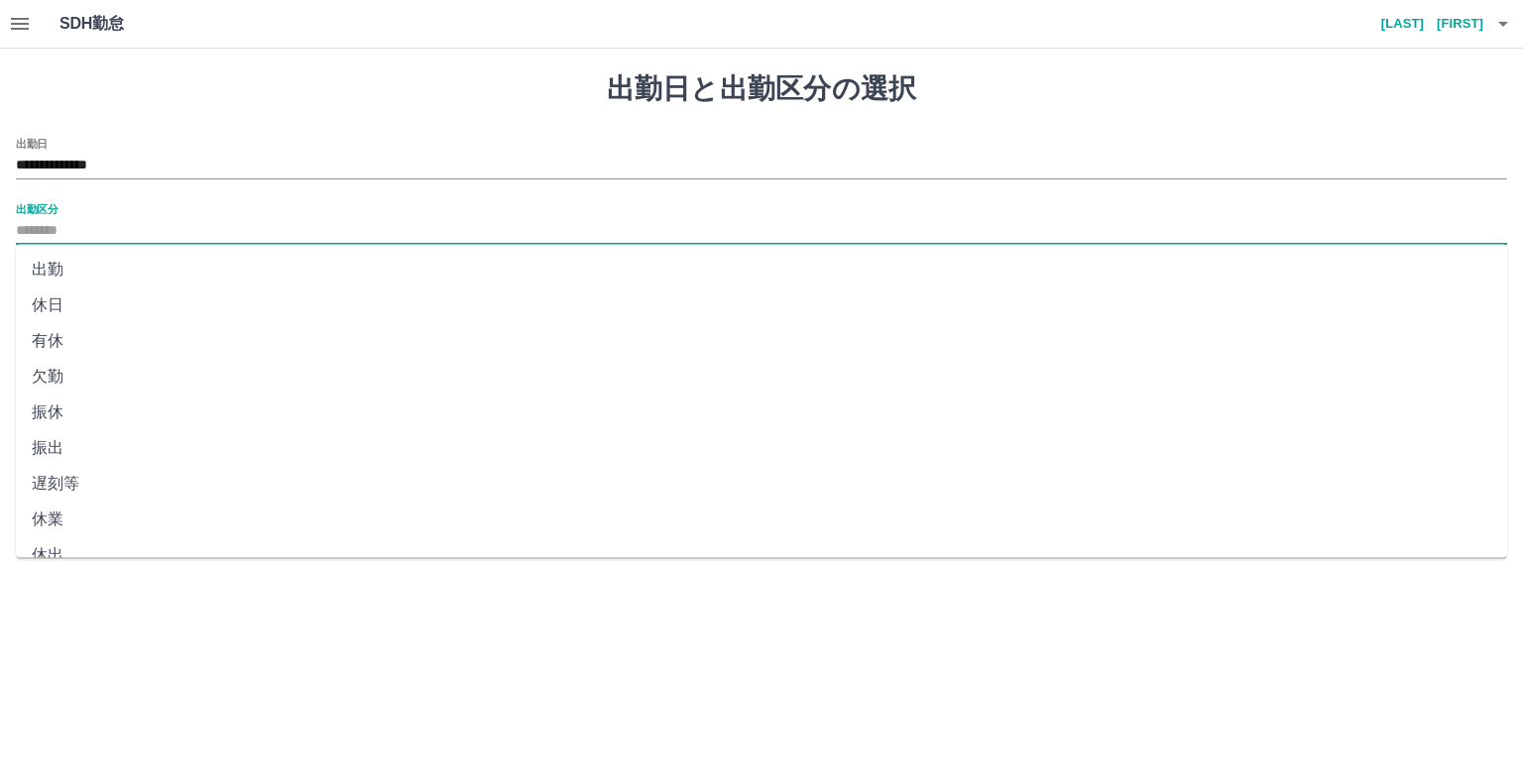 click on "出勤区分" at bounding box center (762, 231) 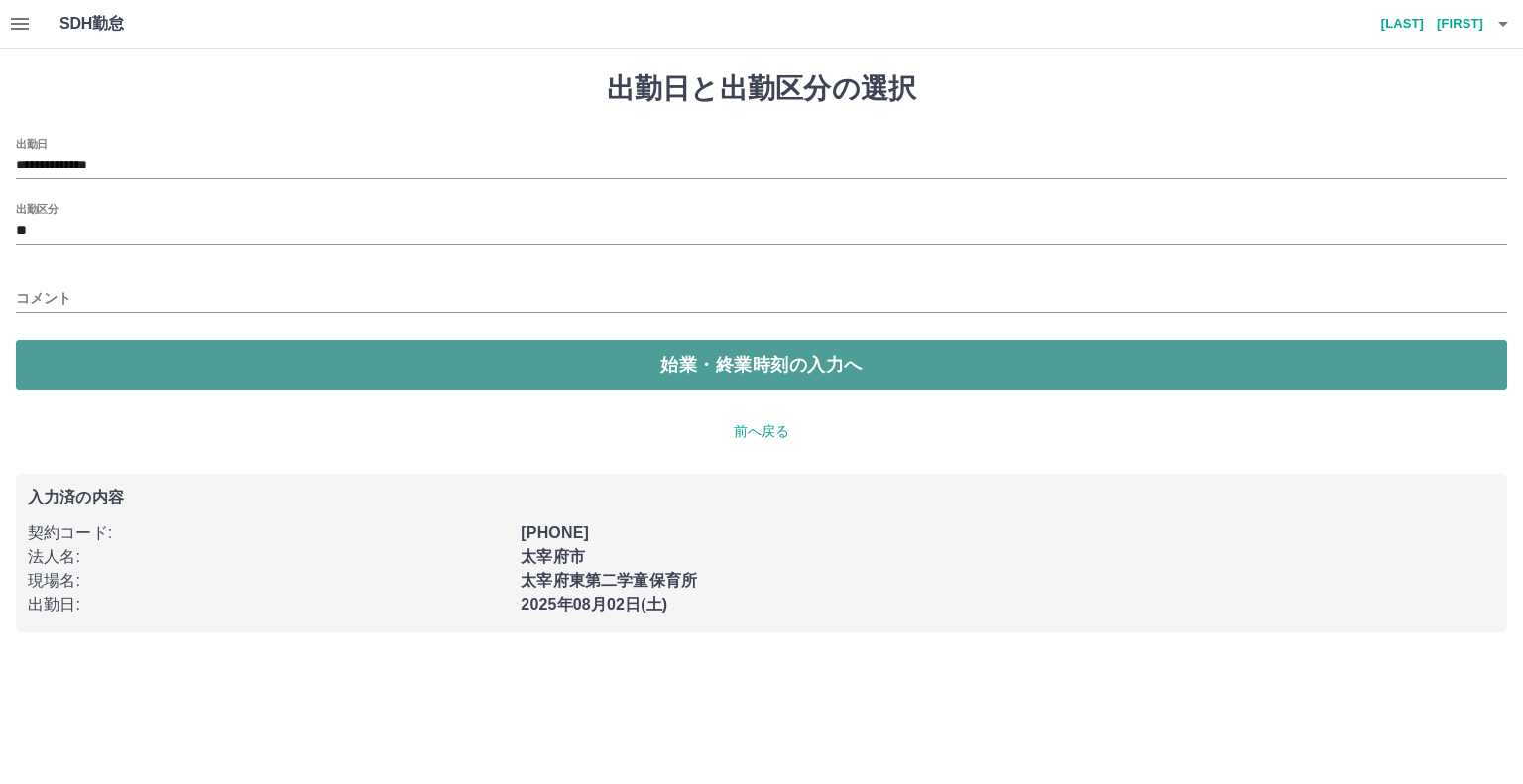 click on "始業・終業時刻の入力へ" at bounding box center [762, 365] 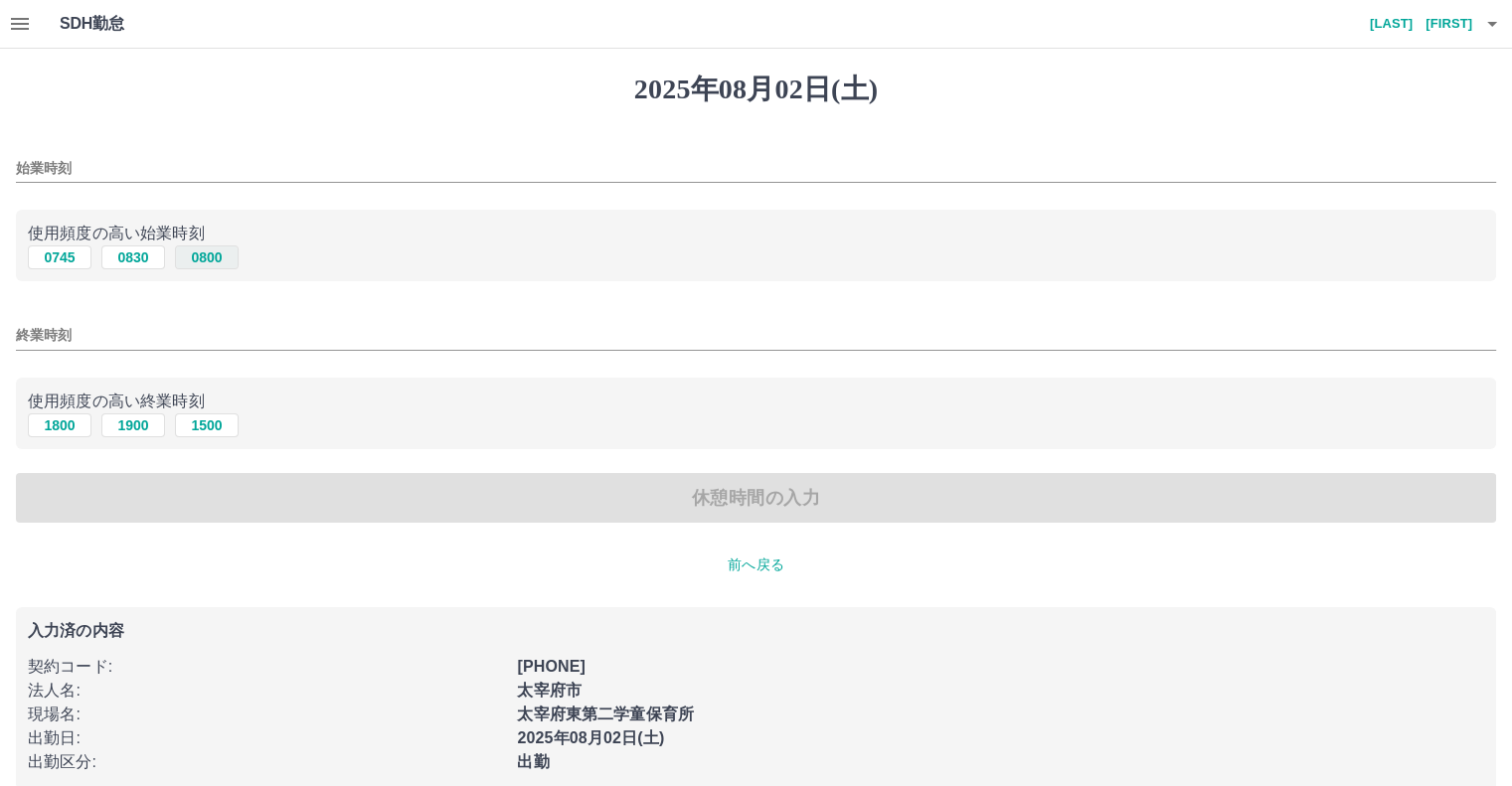 click on "0800" at bounding box center [207, 257] 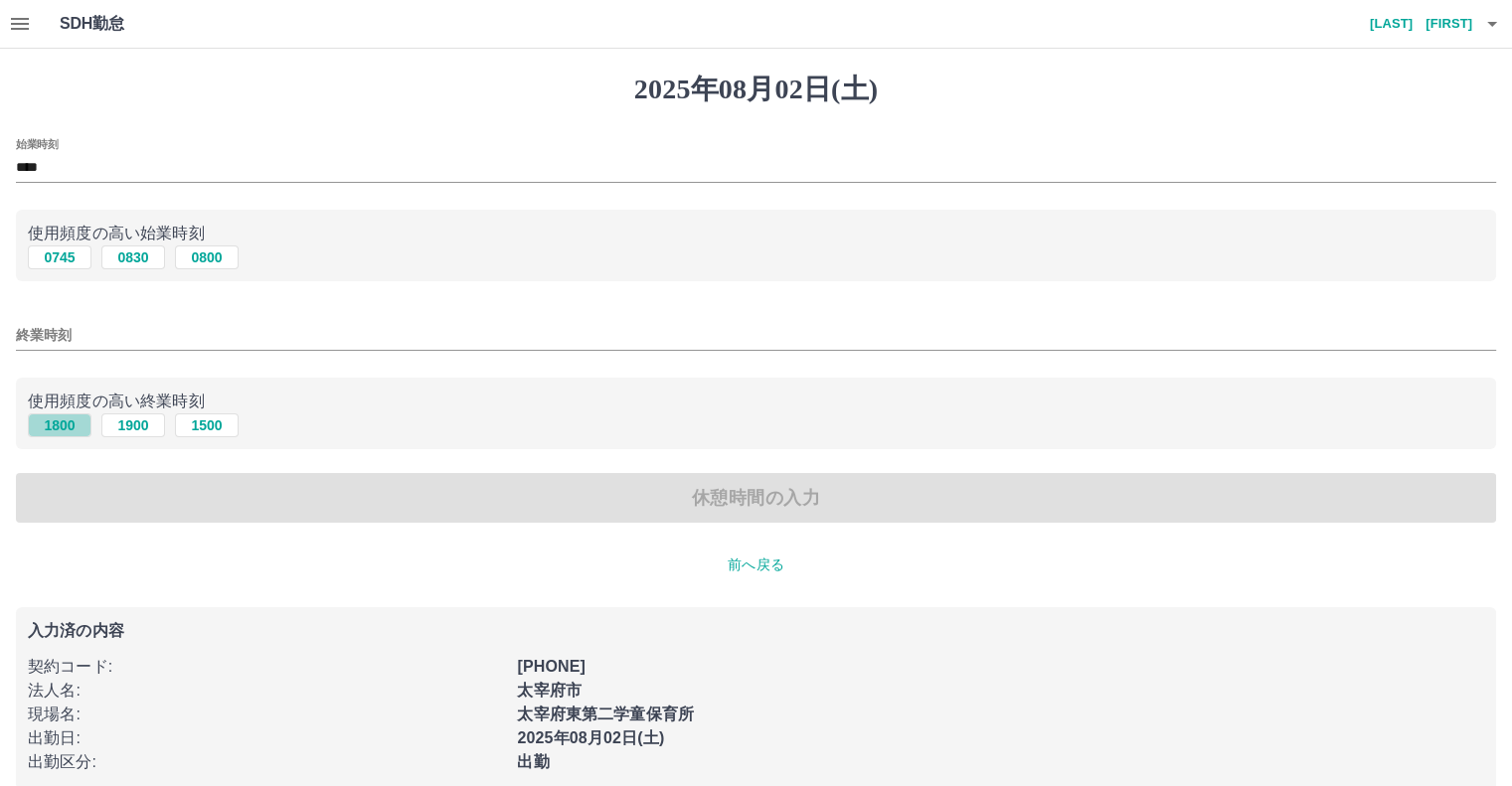 click on "1800" at bounding box center (60, 425) 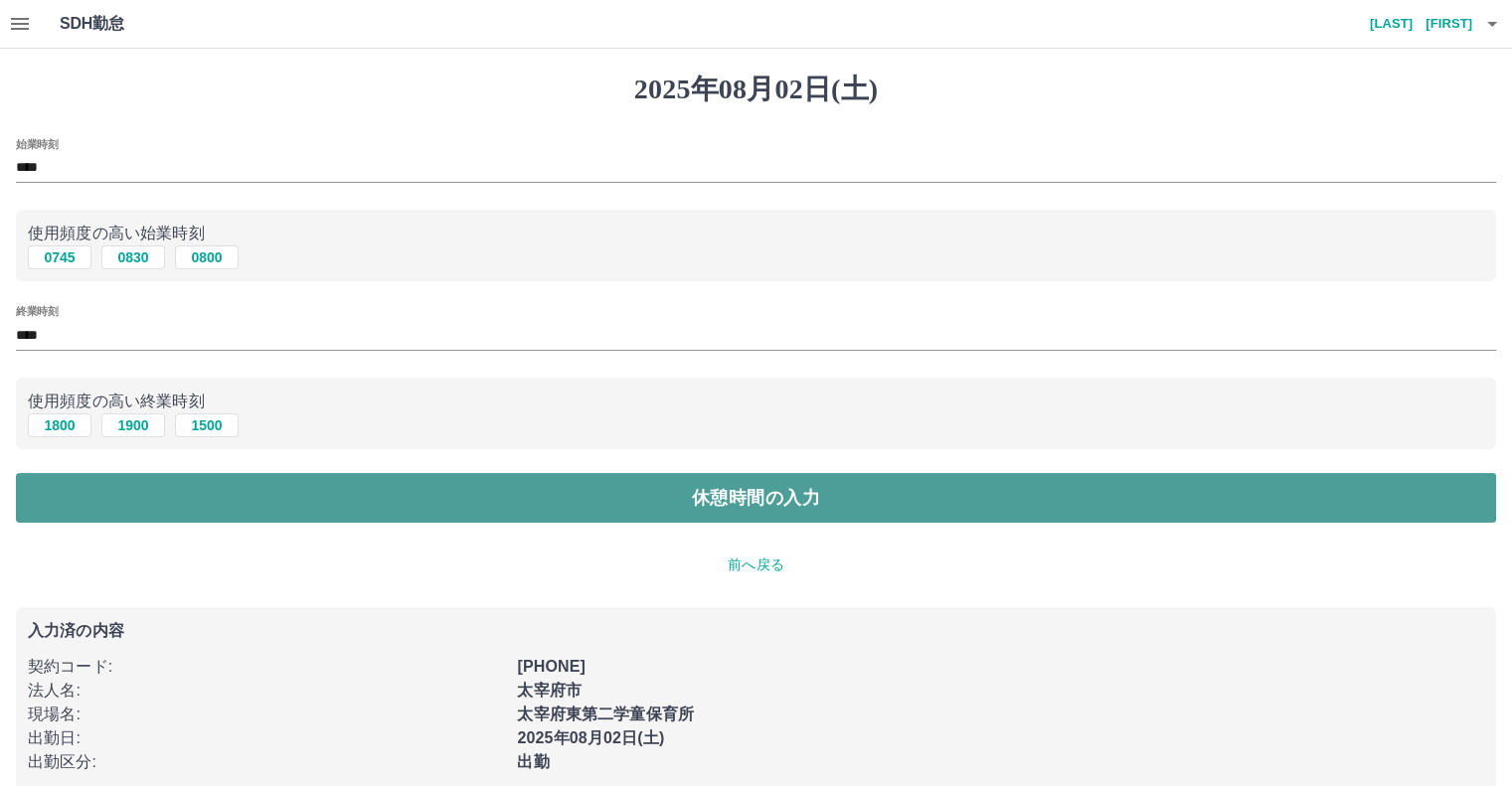 click on "休憩時間の入力" at bounding box center (756, 498) 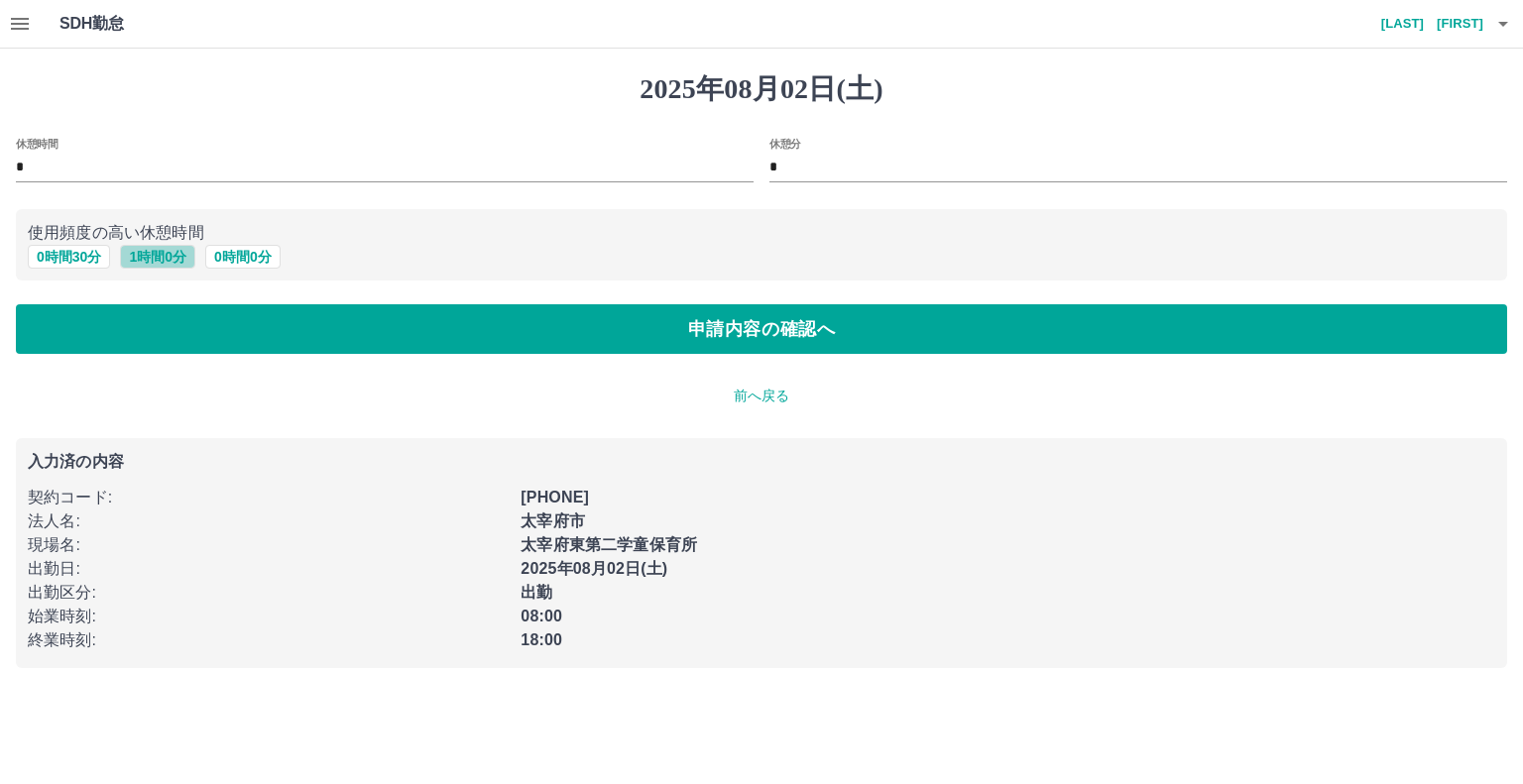 click on "1 時間 0 分" at bounding box center (158, 257) 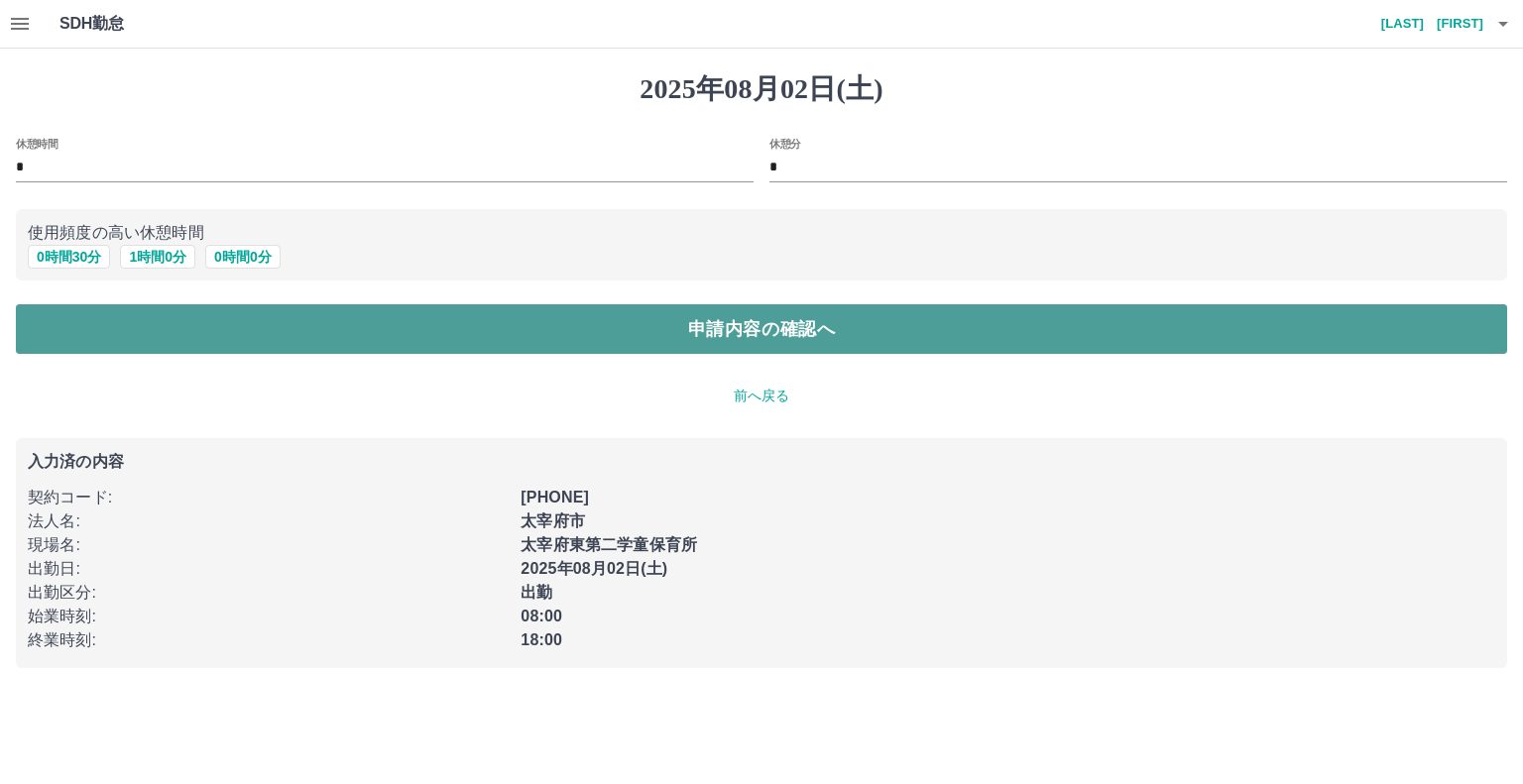 click on "申請内容の確認へ" at bounding box center (762, 329) 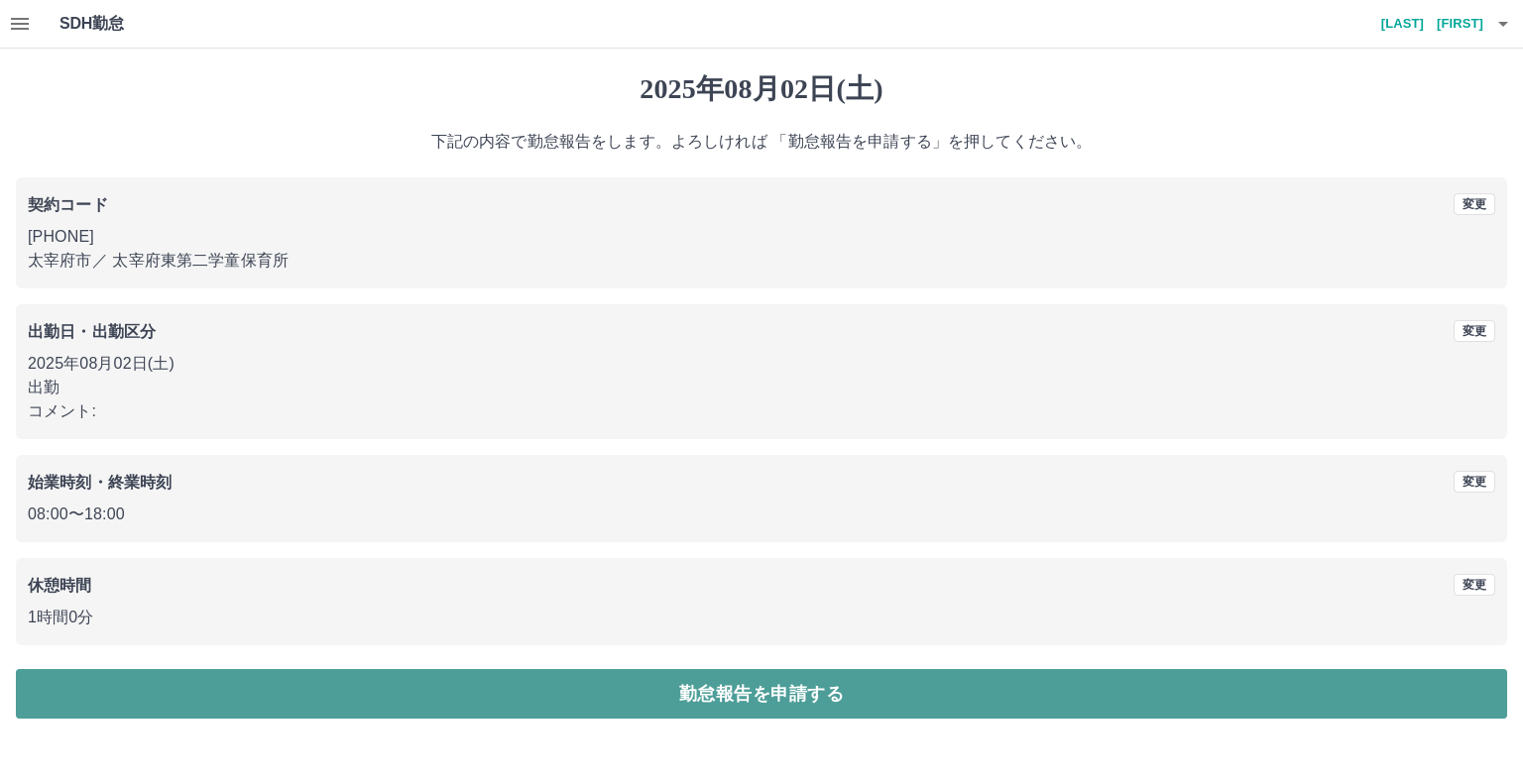 click on "勤怠報告を申請する" at bounding box center (762, 694) 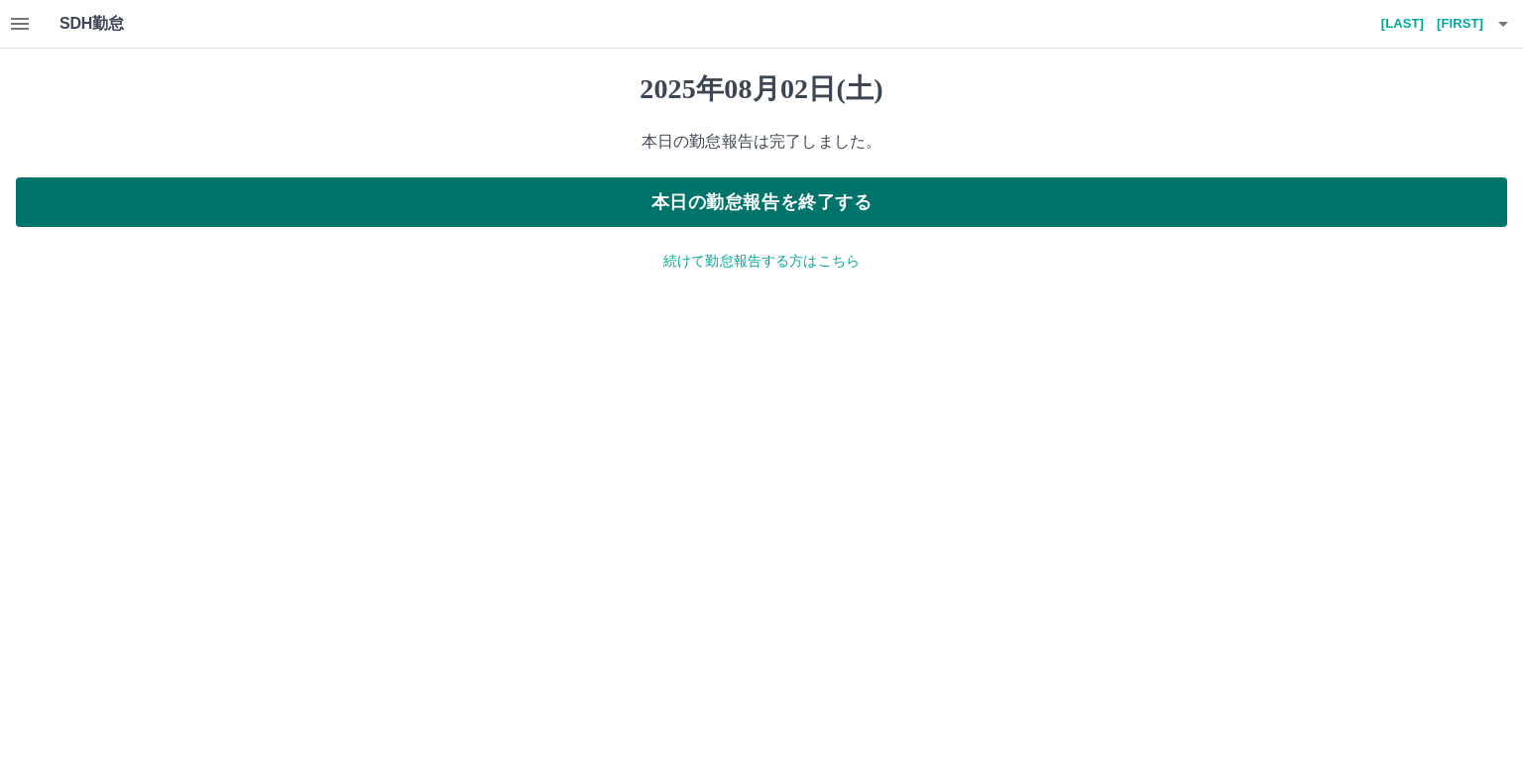 click on "本日の勤怠報告を終了する" at bounding box center (762, 202) 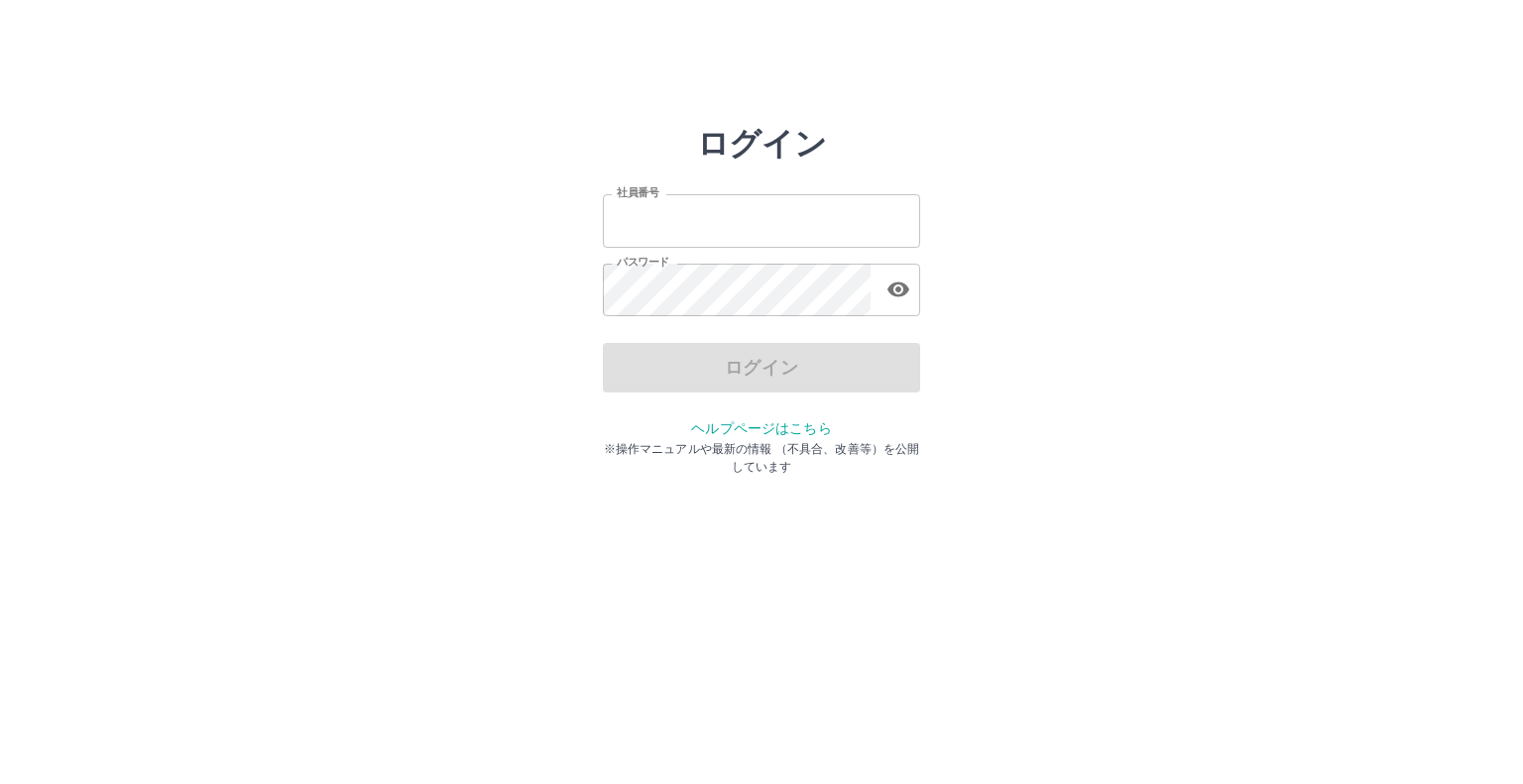scroll, scrollTop: 0, scrollLeft: 0, axis: both 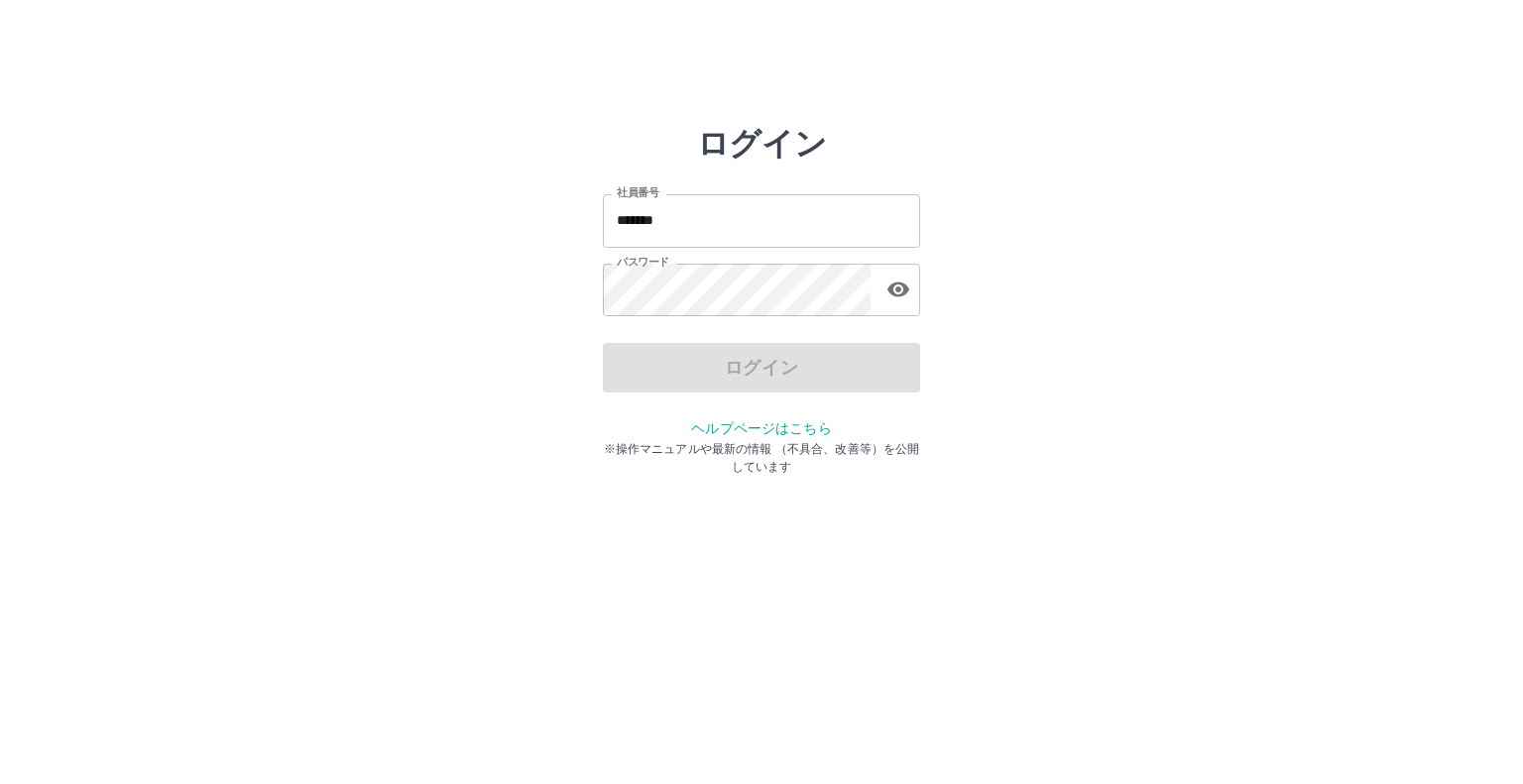 click on "ログイン" at bounding box center (762, 368) 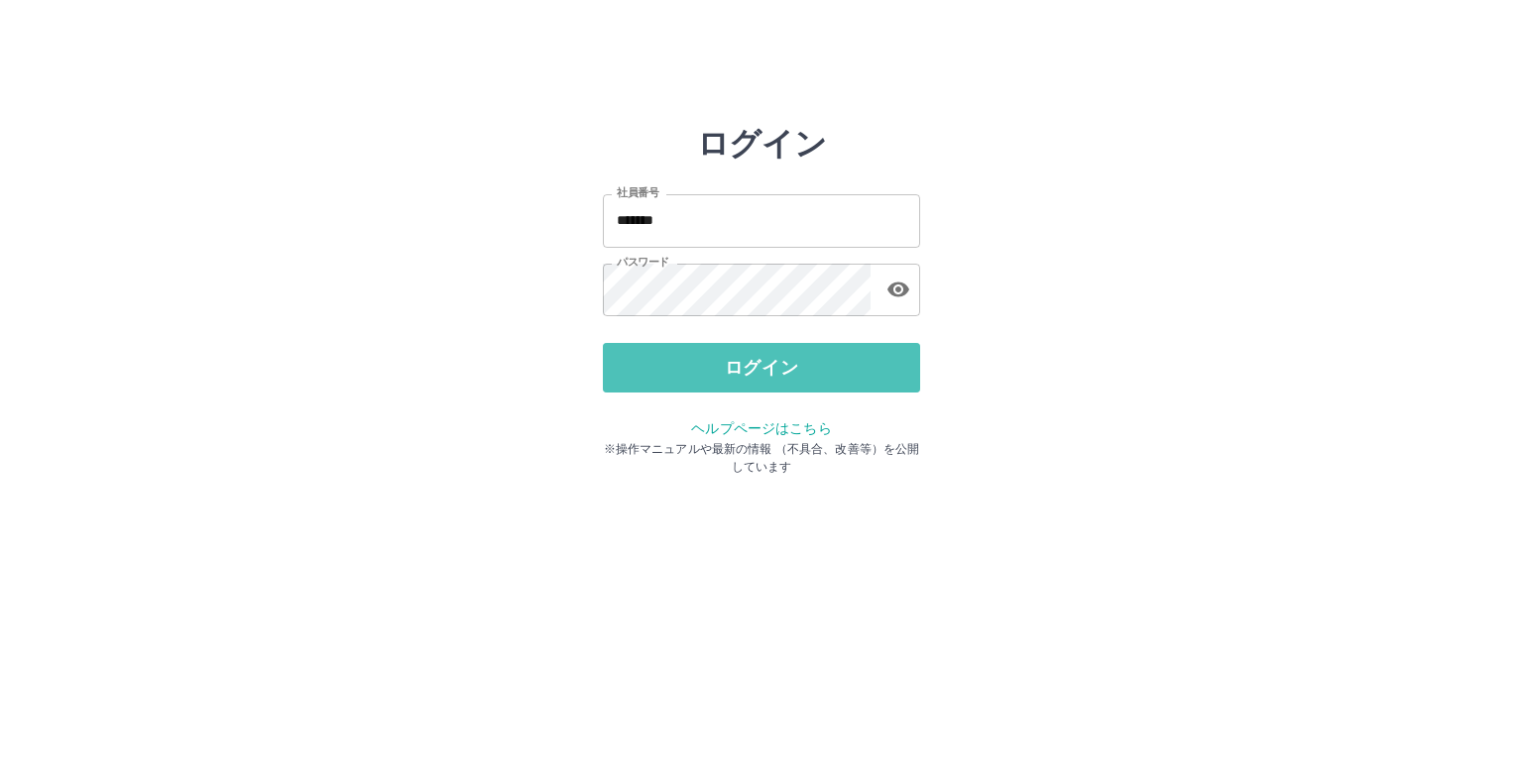 click on "ログイン" at bounding box center [762, 368] 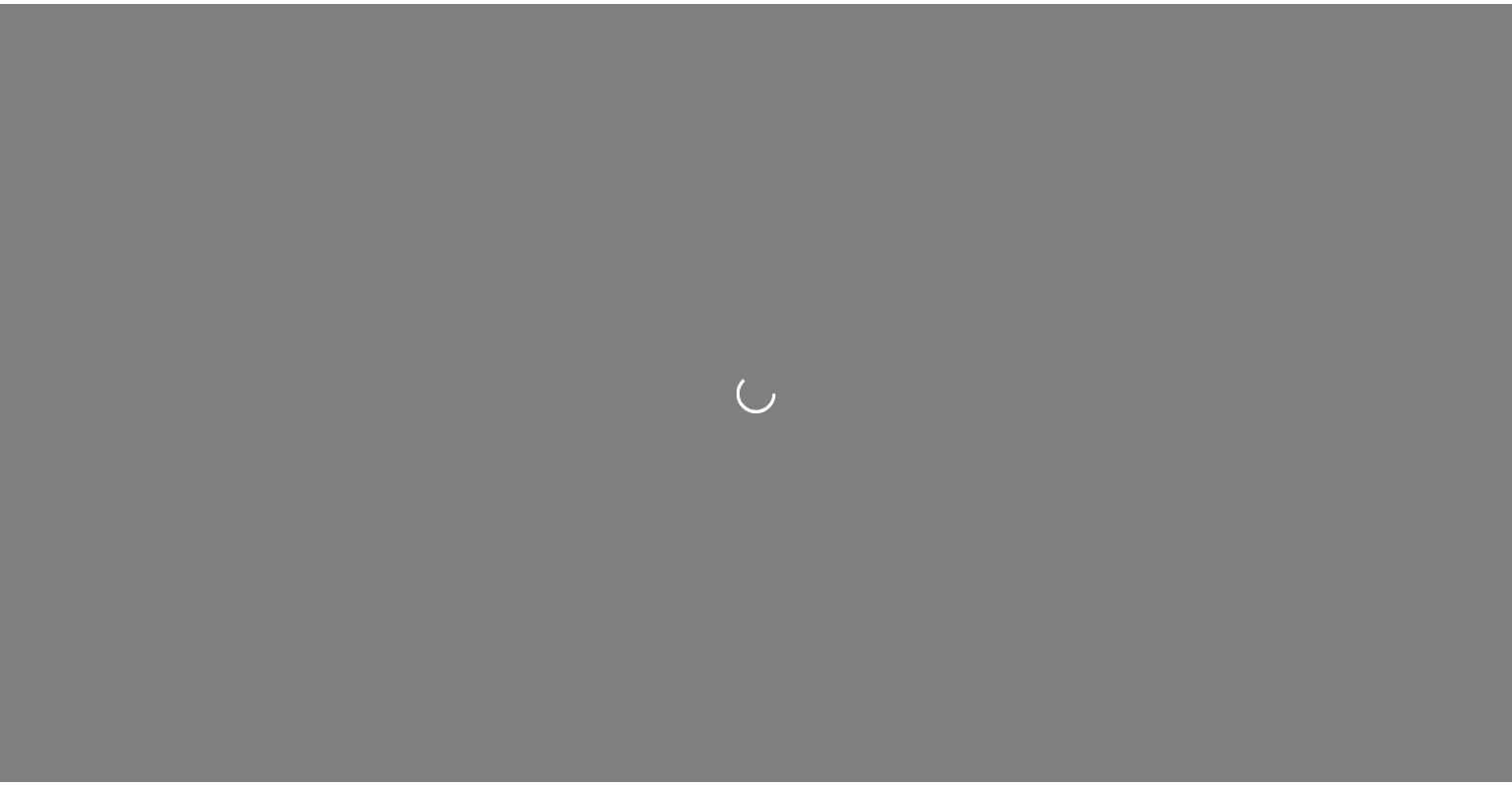 scroll, scrollTop: 0, scrollLeft: 0, axis: both 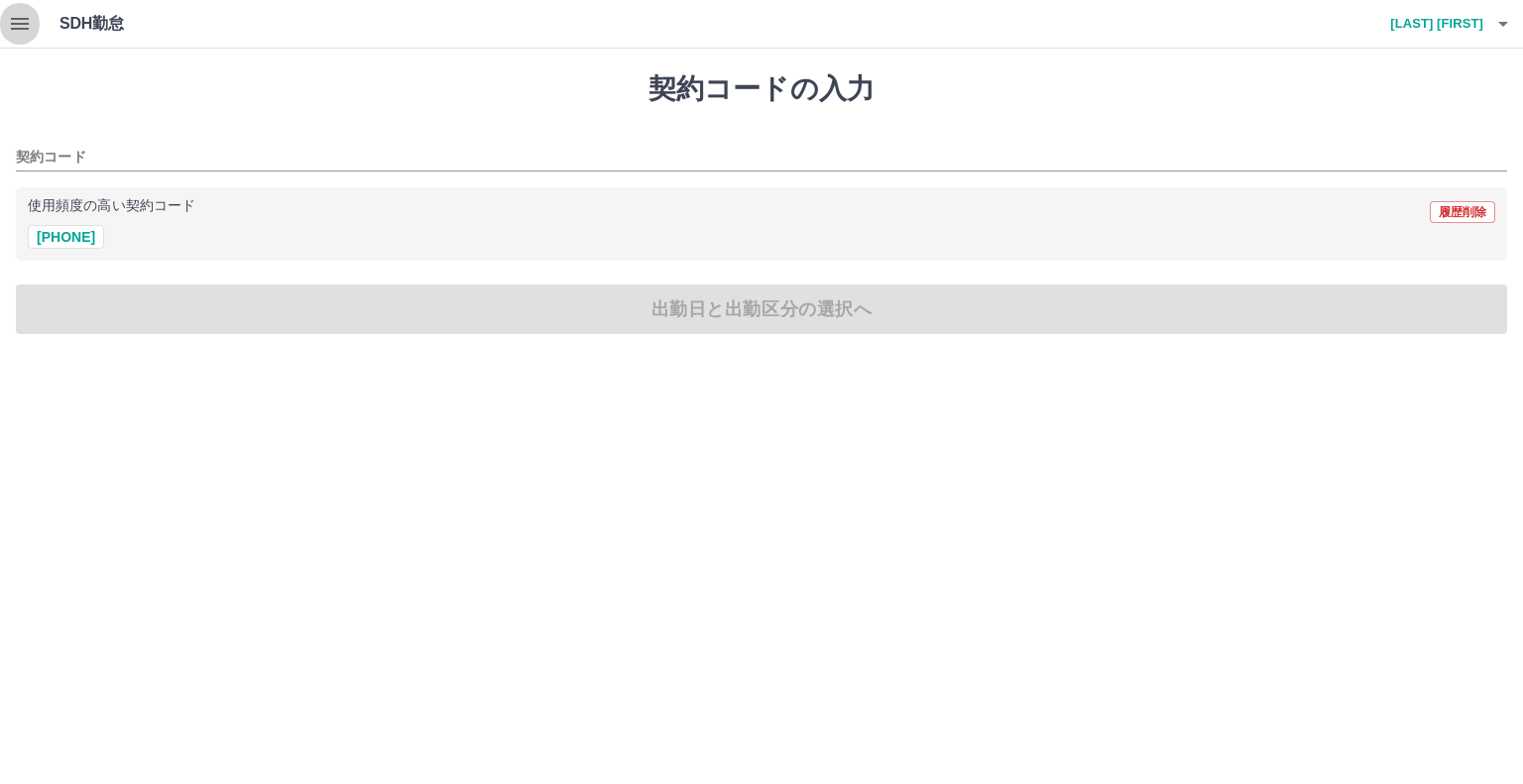 click 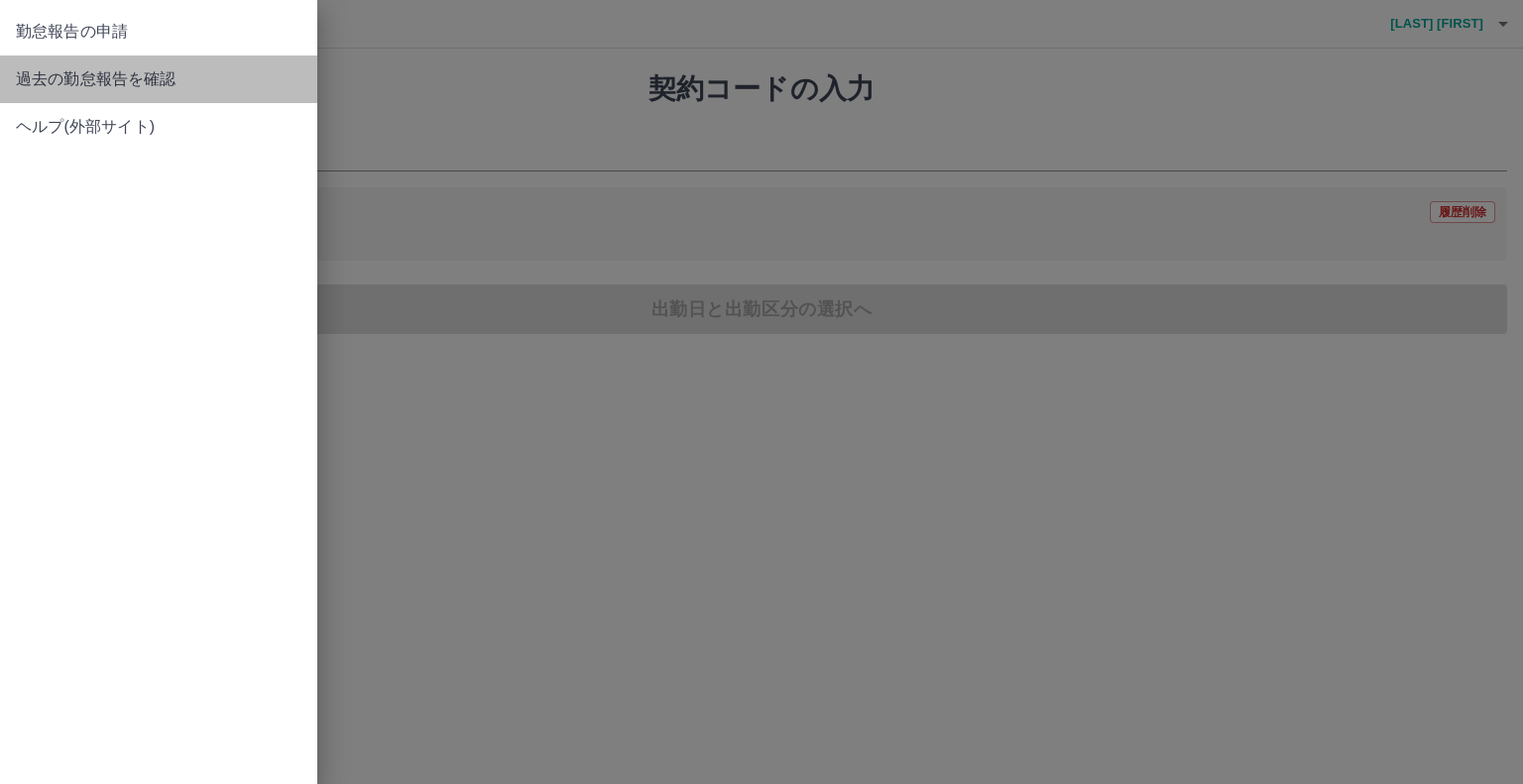 click on "過去の勤怠報告を確認" at bounding box center [159, 79] 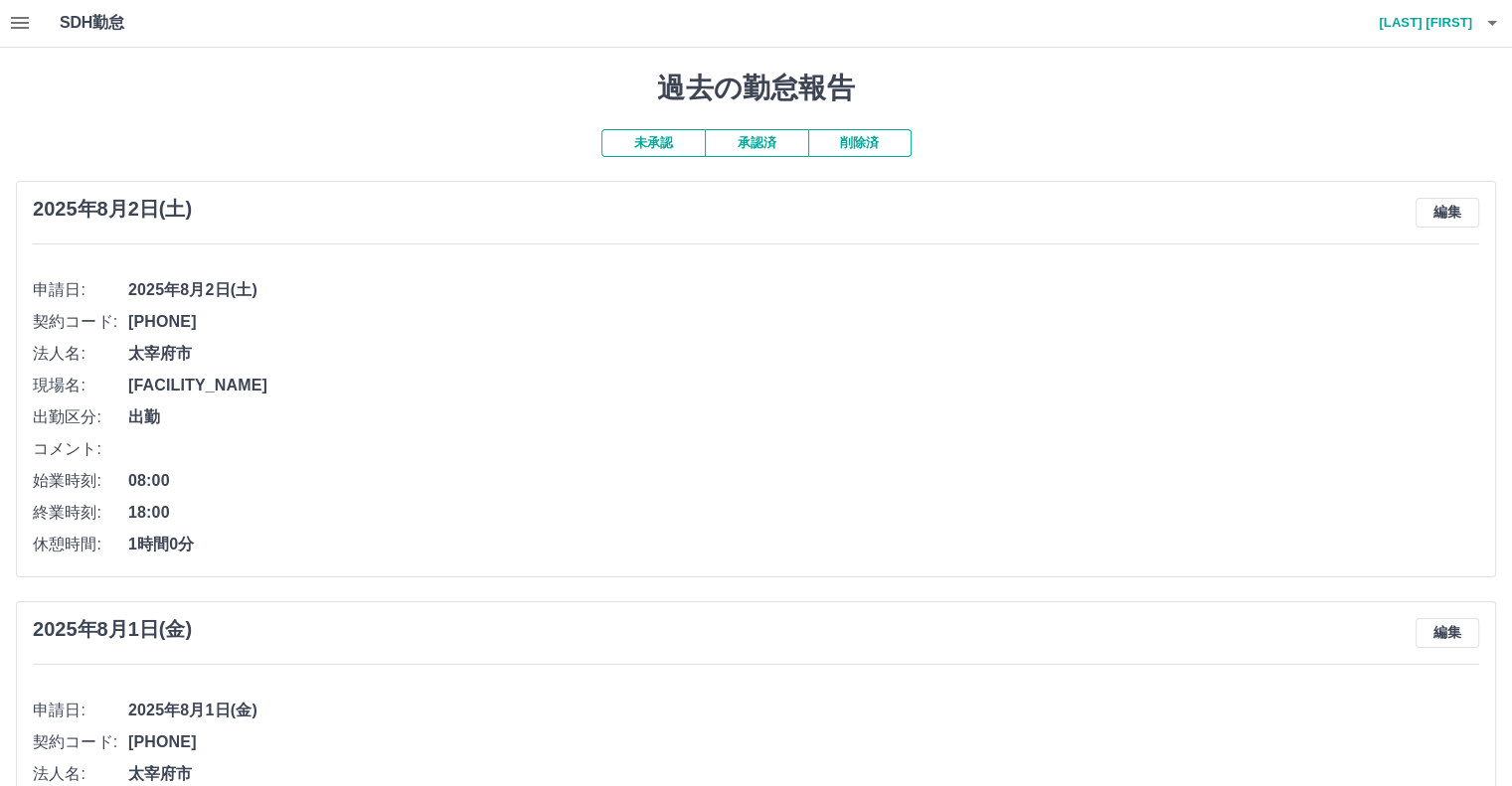 scroll, scrollTop: 0, scrollLeft: 0, axis: both 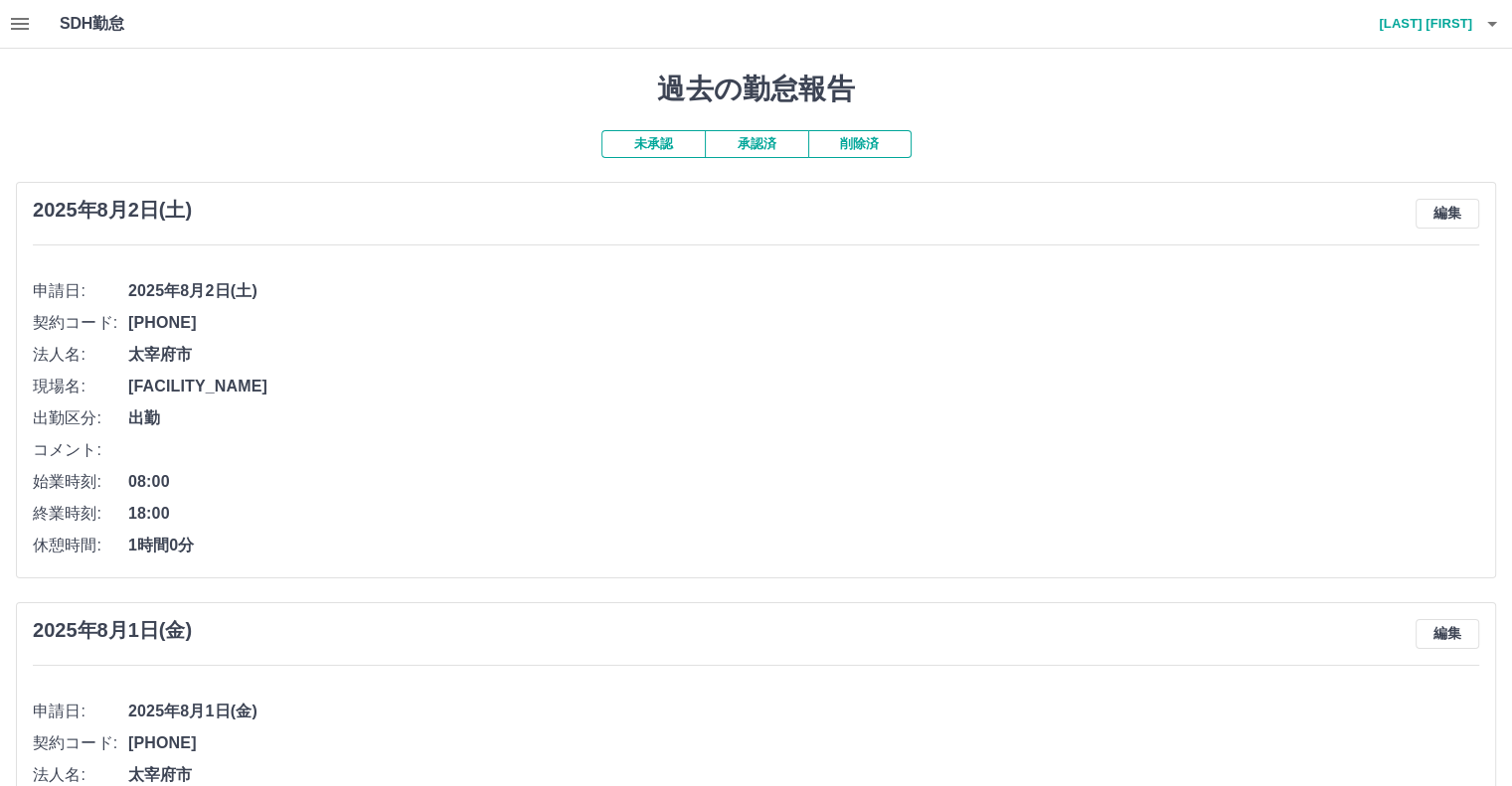 click on "承認済" at bounding box center [756, 144] 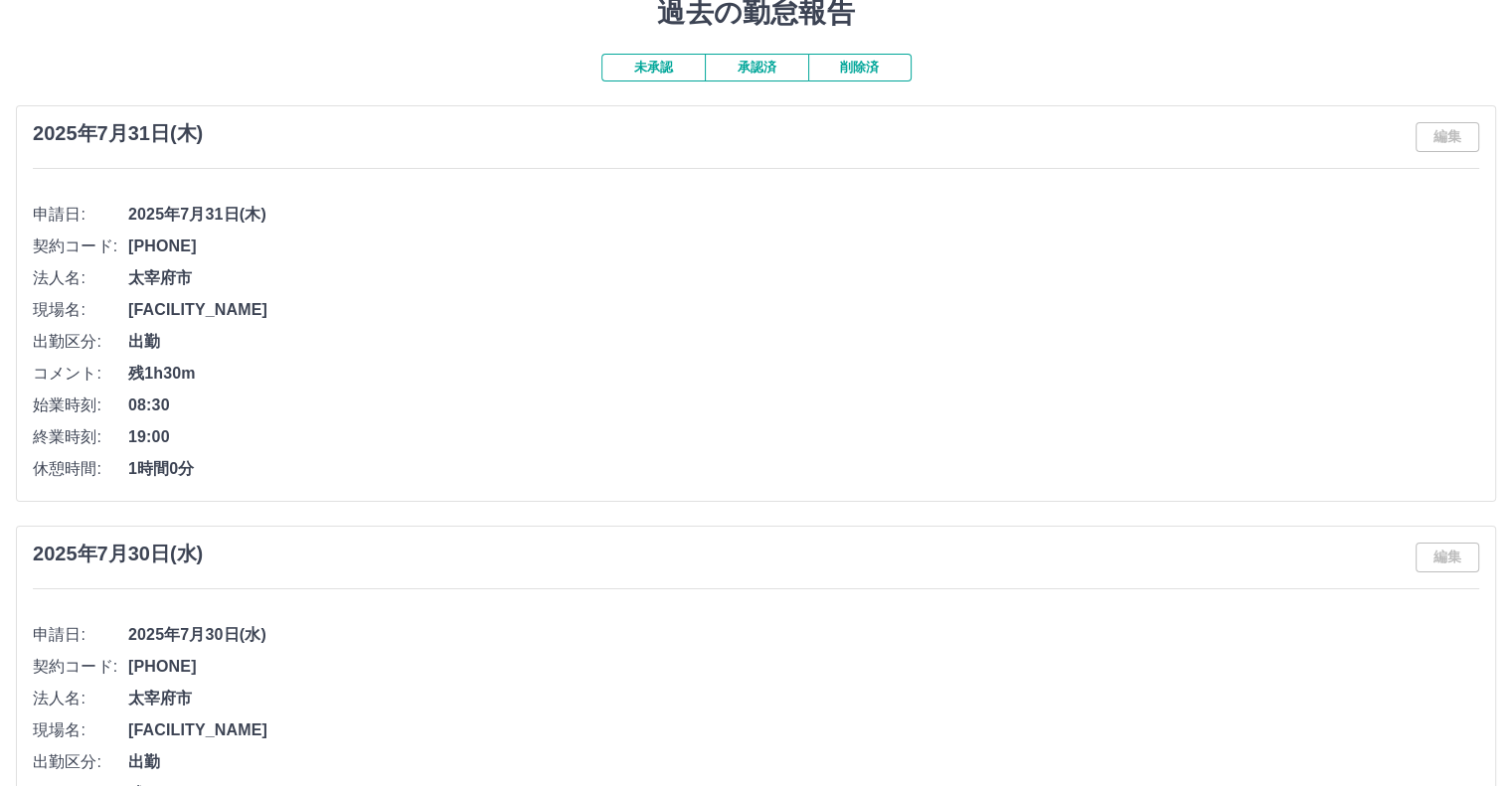 scroll, scrollTop: 0, scrollLeft: 0, axis: both 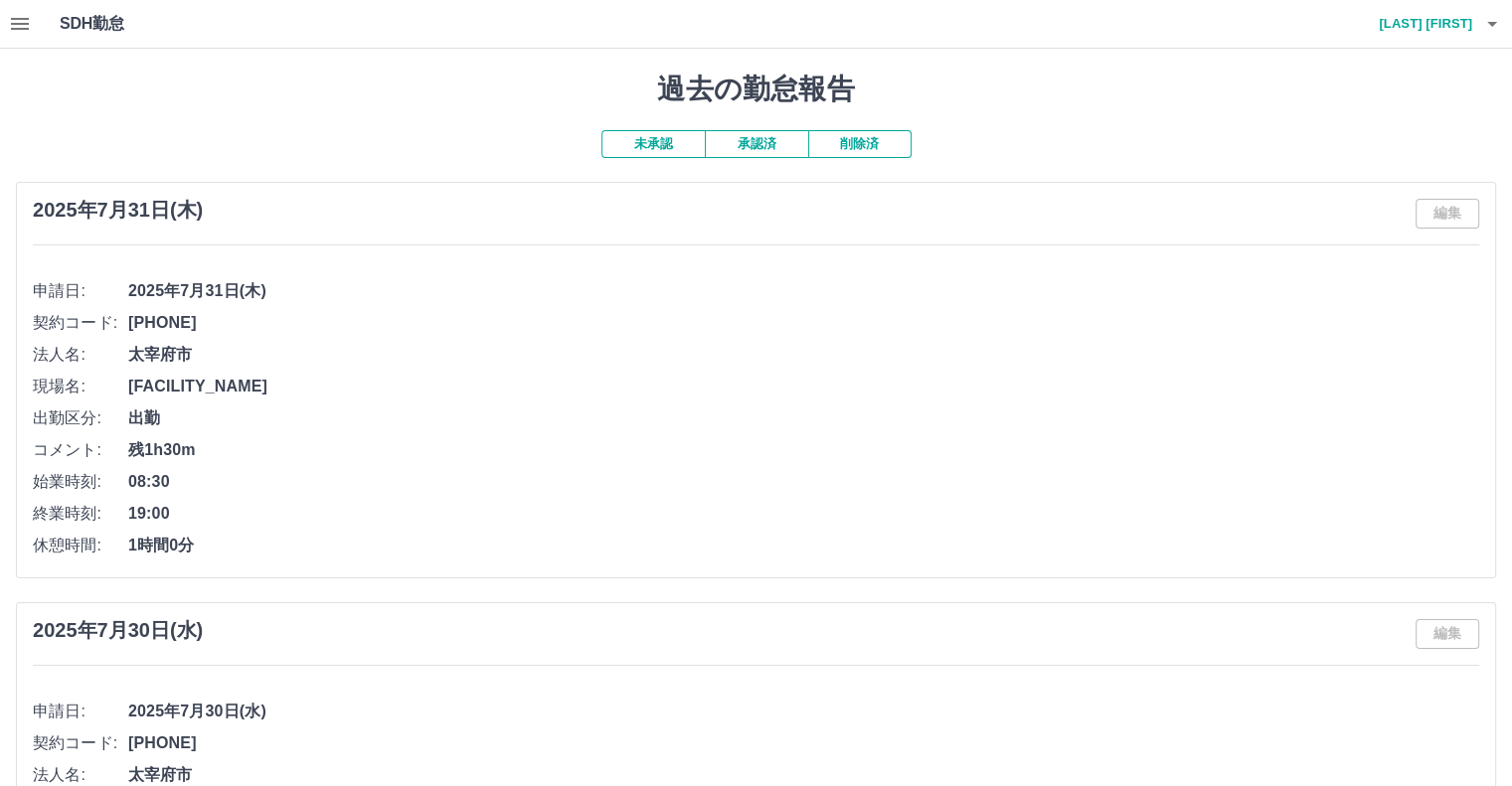 click on "未承認" at bounding box center (653, 144) 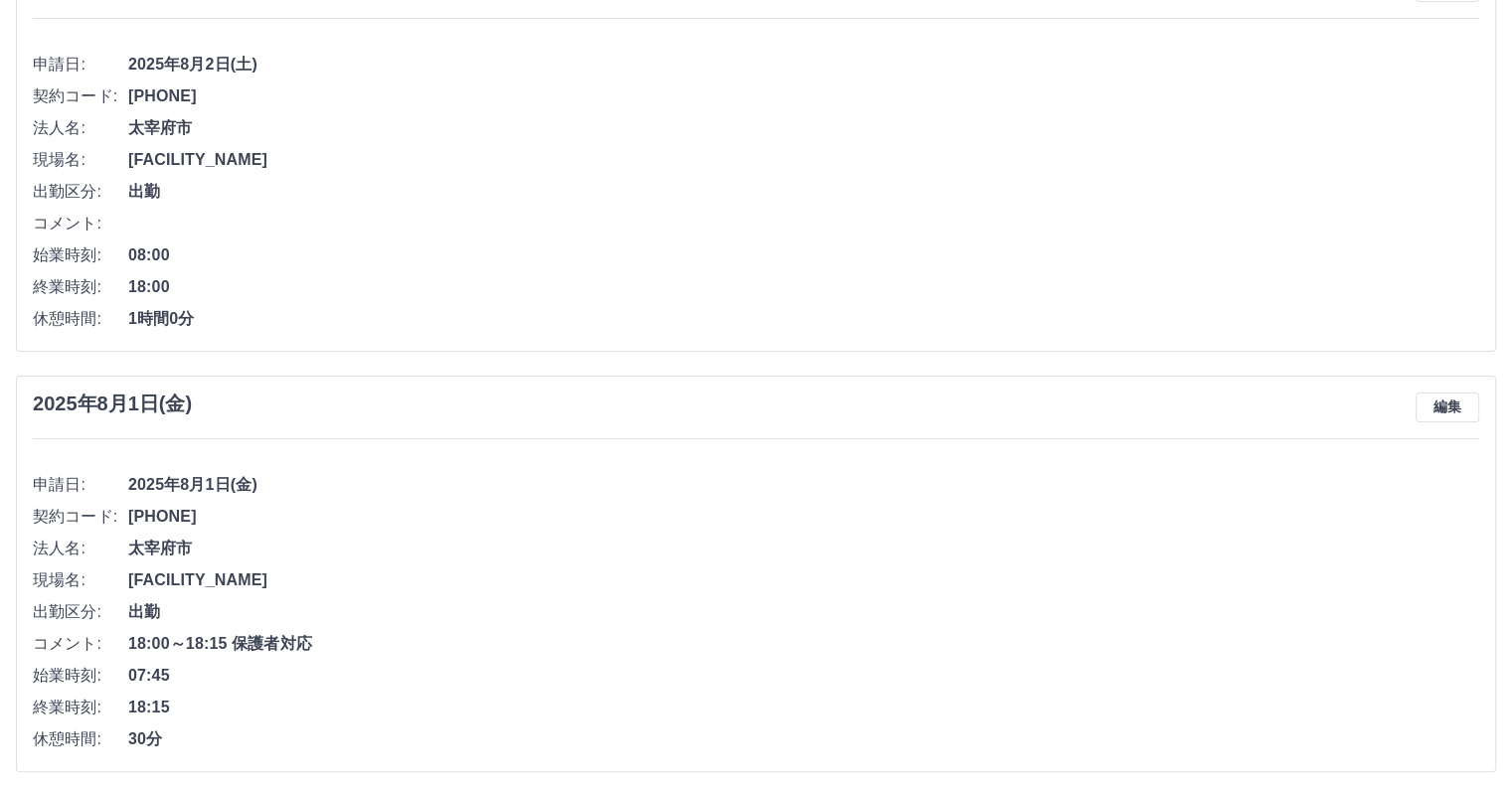 scroll, scrollTop: 236, scrollLeft: 0, axis: vertical 